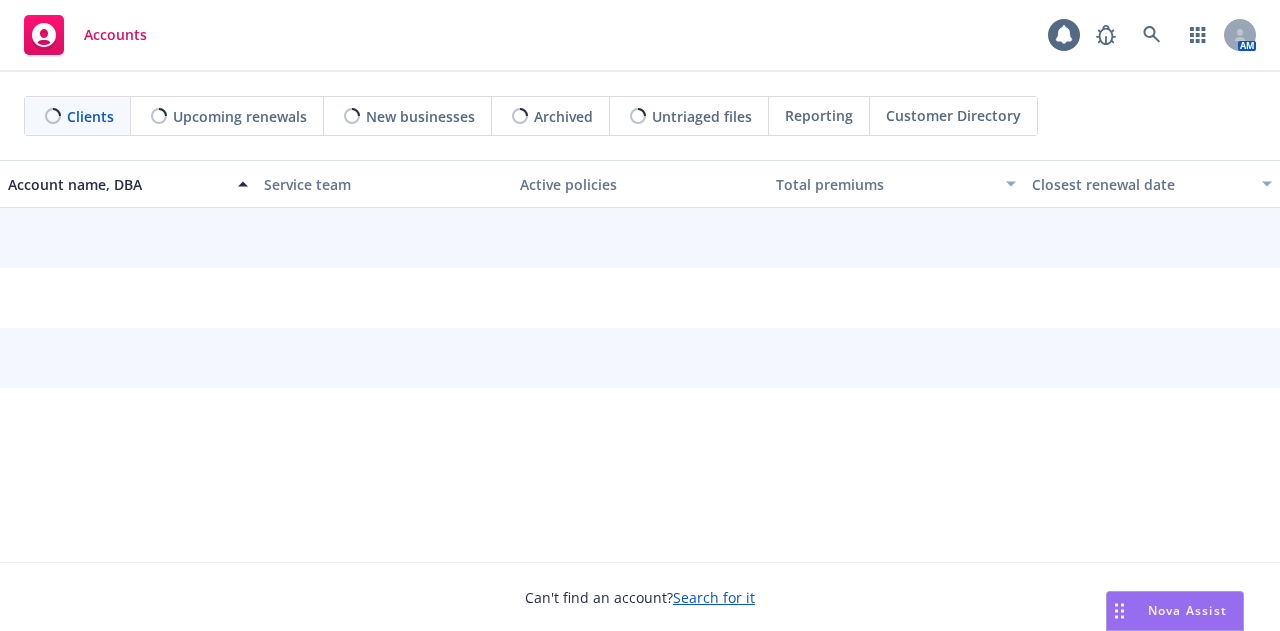 scroll, scrollTop: 0, scrollLeft: 0, axis: both 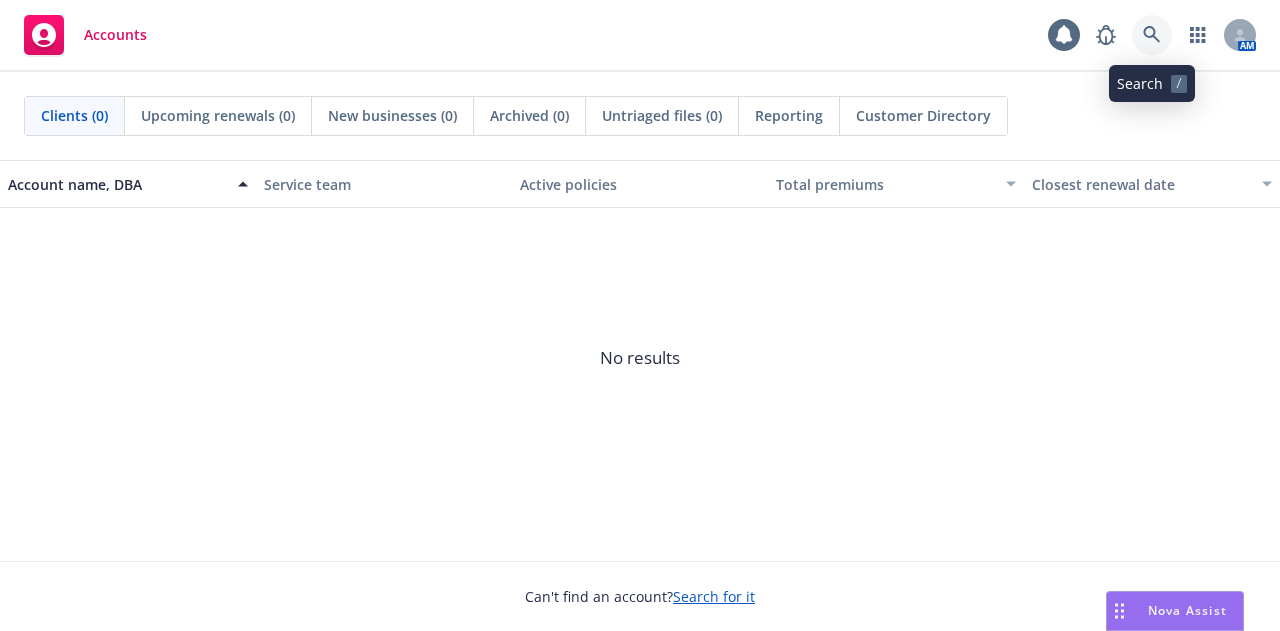 click 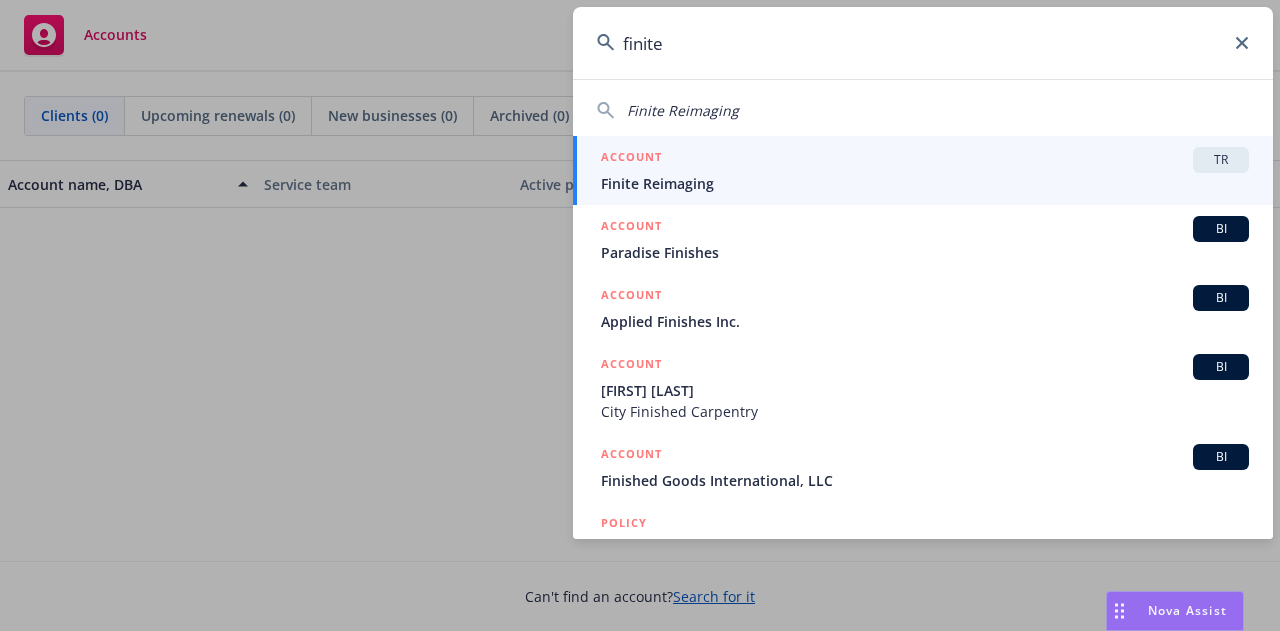 type on "finite" 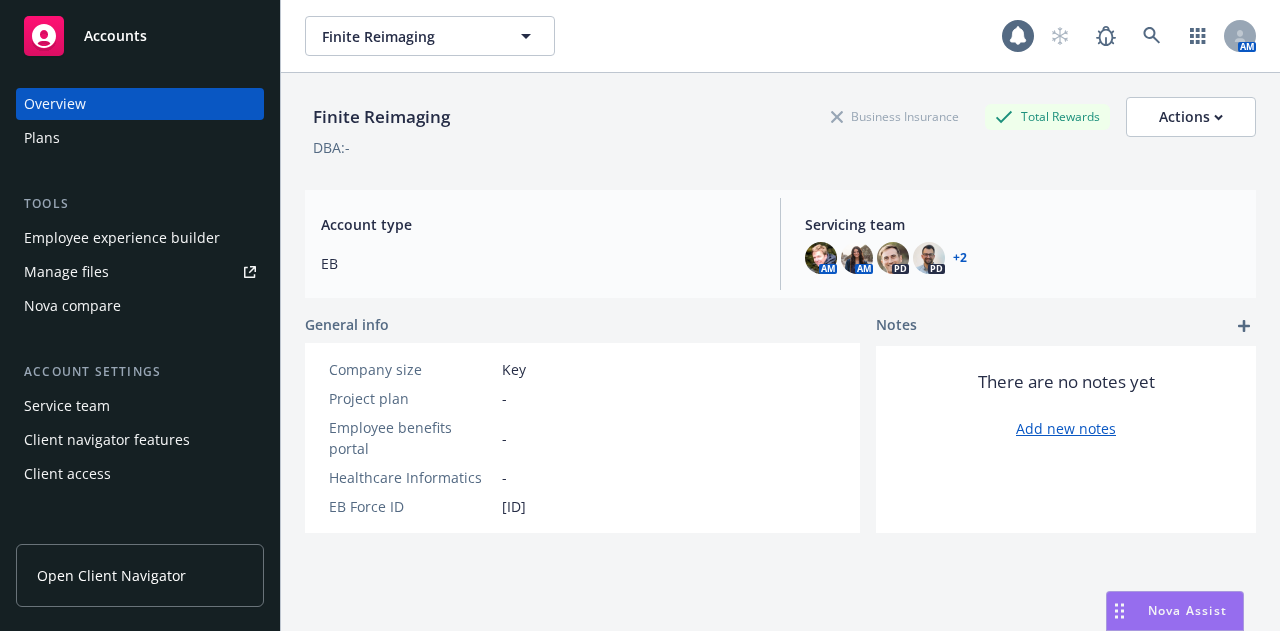 click on "Manage files" at bounding box center (66, 272) 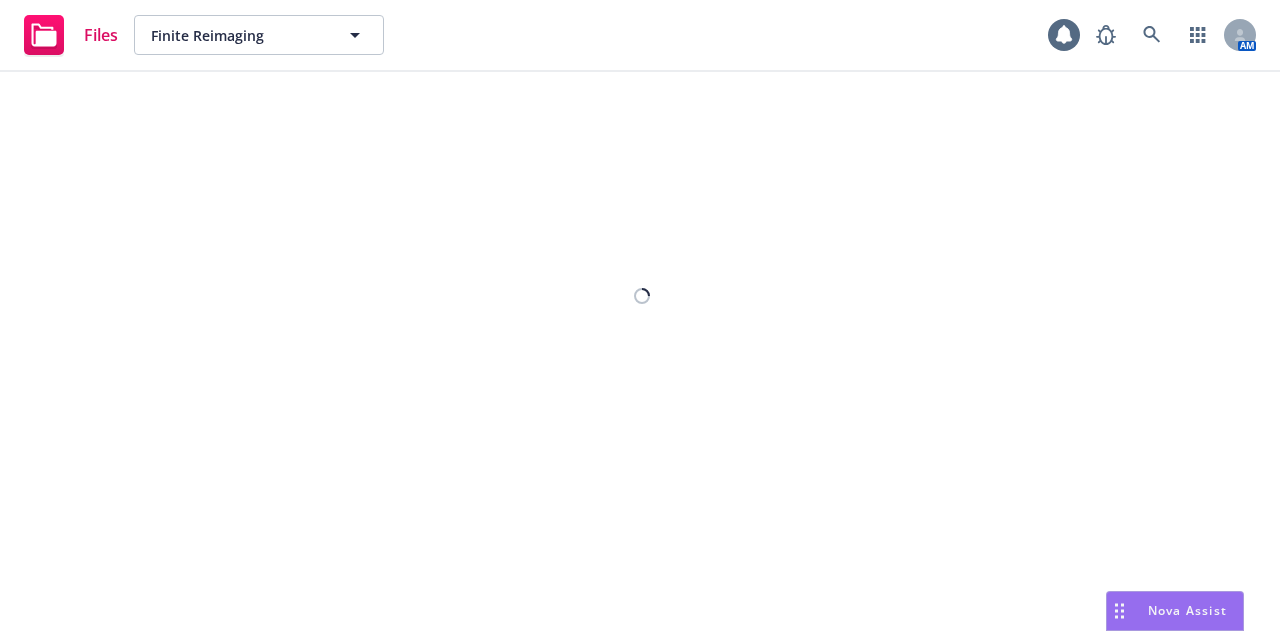 scroll, scrollTop: 0, scrollLeft: 0, axis: both 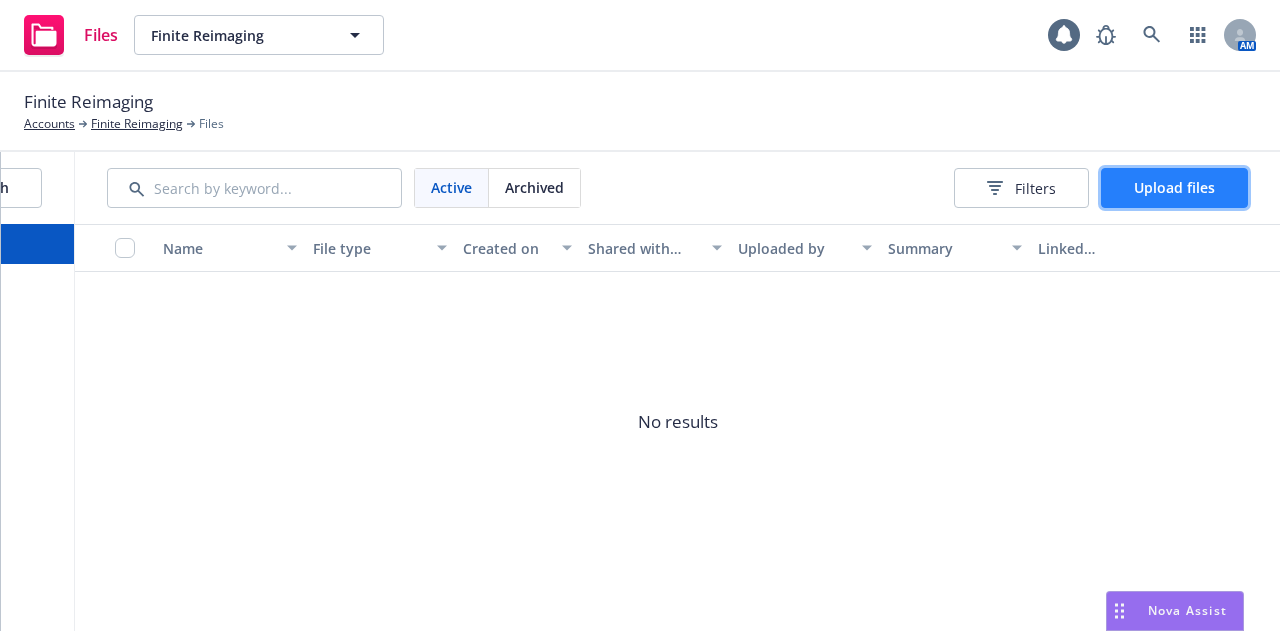 click on "Upload files" at bounding box center (1174, 187) 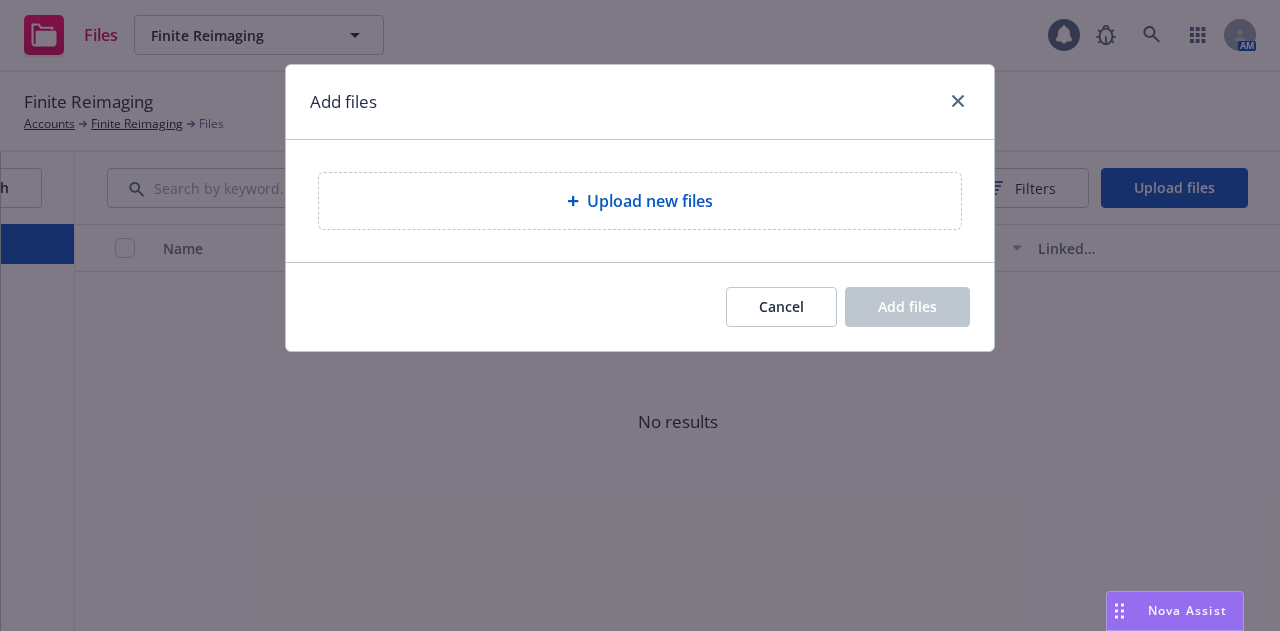 click on "Upload new files" at bounding box center [650, 201] 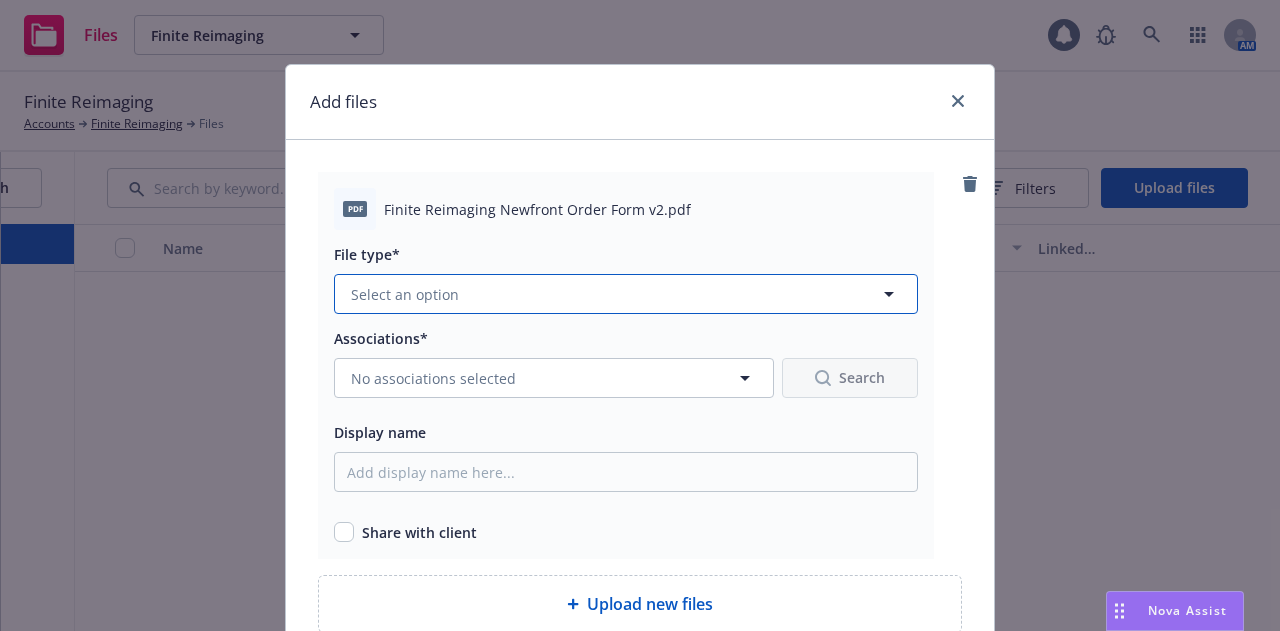 click 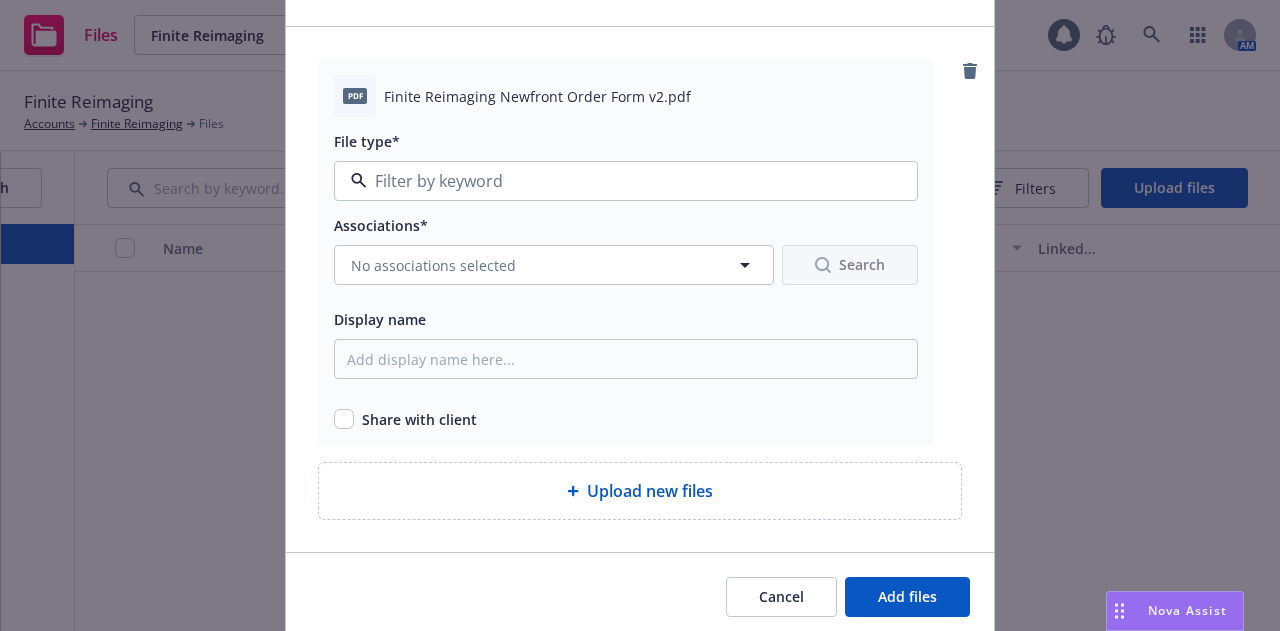 scroll, scrollTop: 114, scrollLeft: 0, axis: vertical 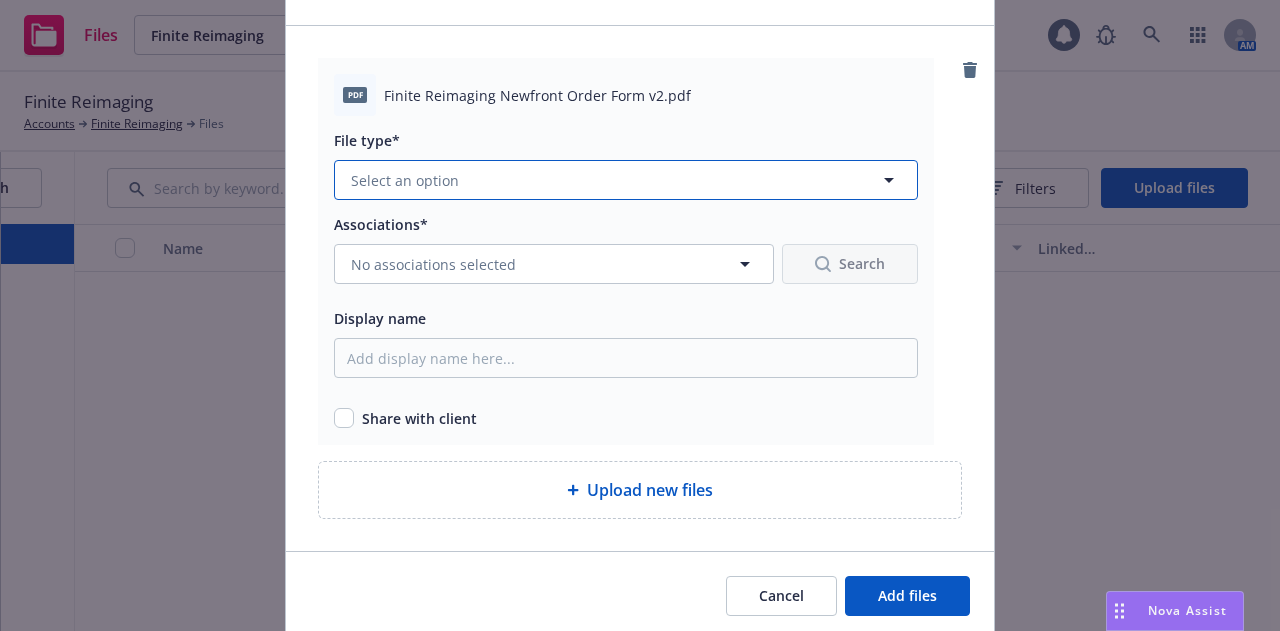 click on "Select an option" at bounding box center [626, 180] 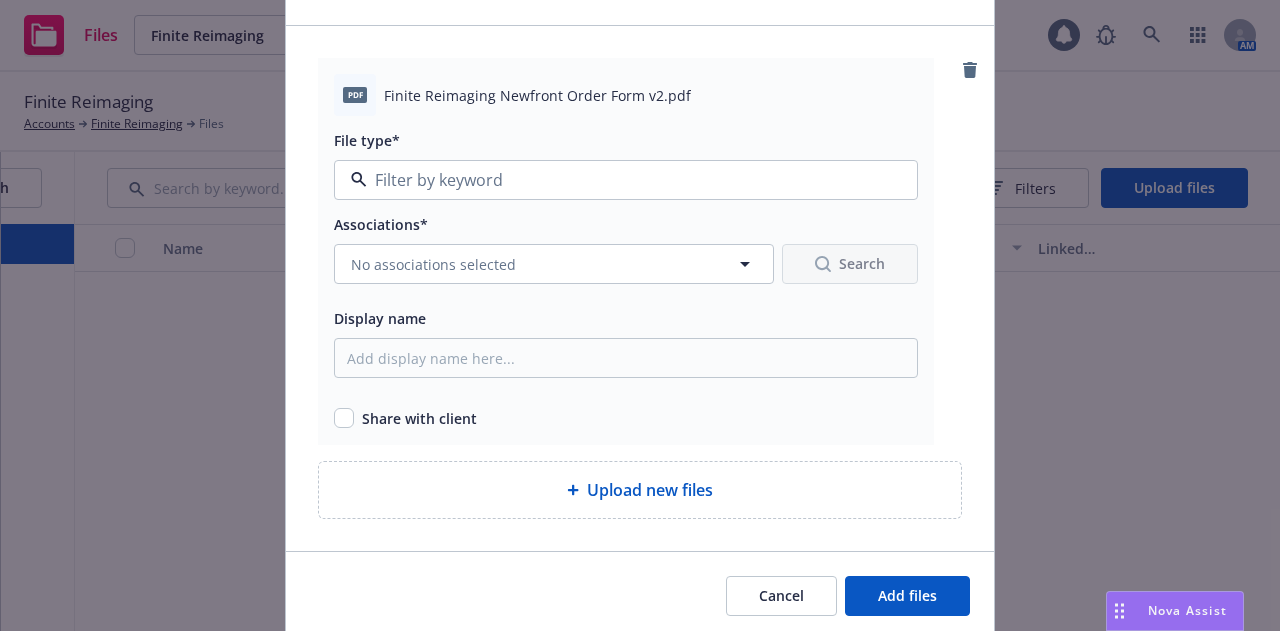 click on "Agreements" at bounding box center [626, 235] 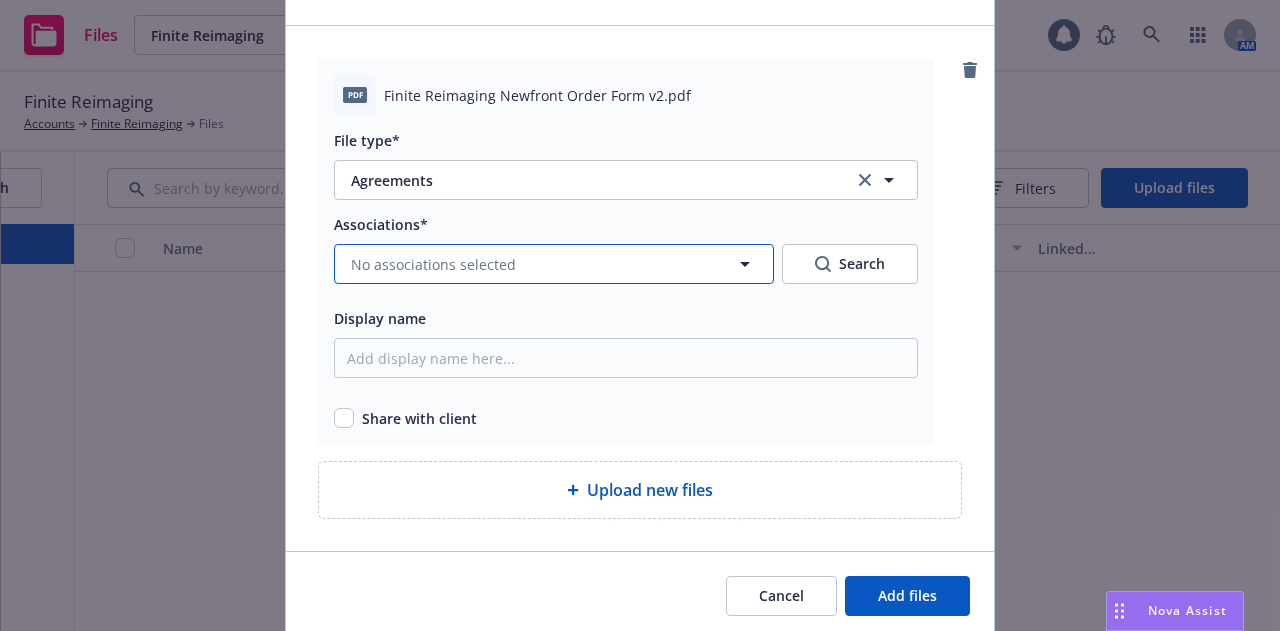 click on "No associations selected" at bounding box center [554, 264] 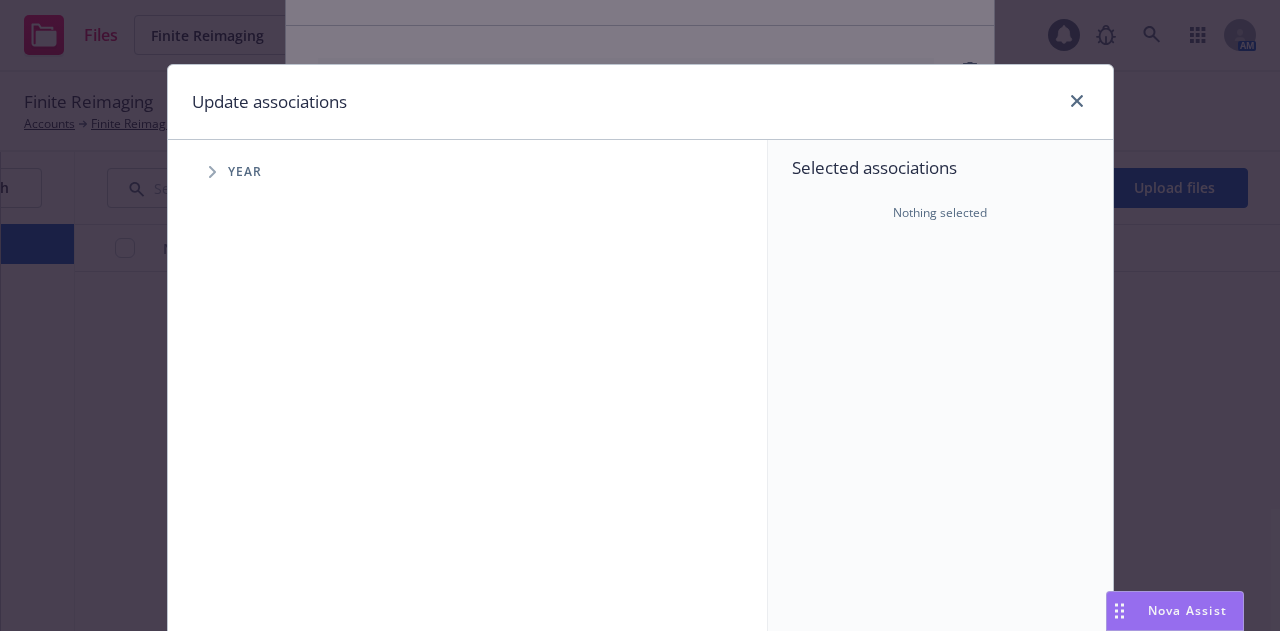 click 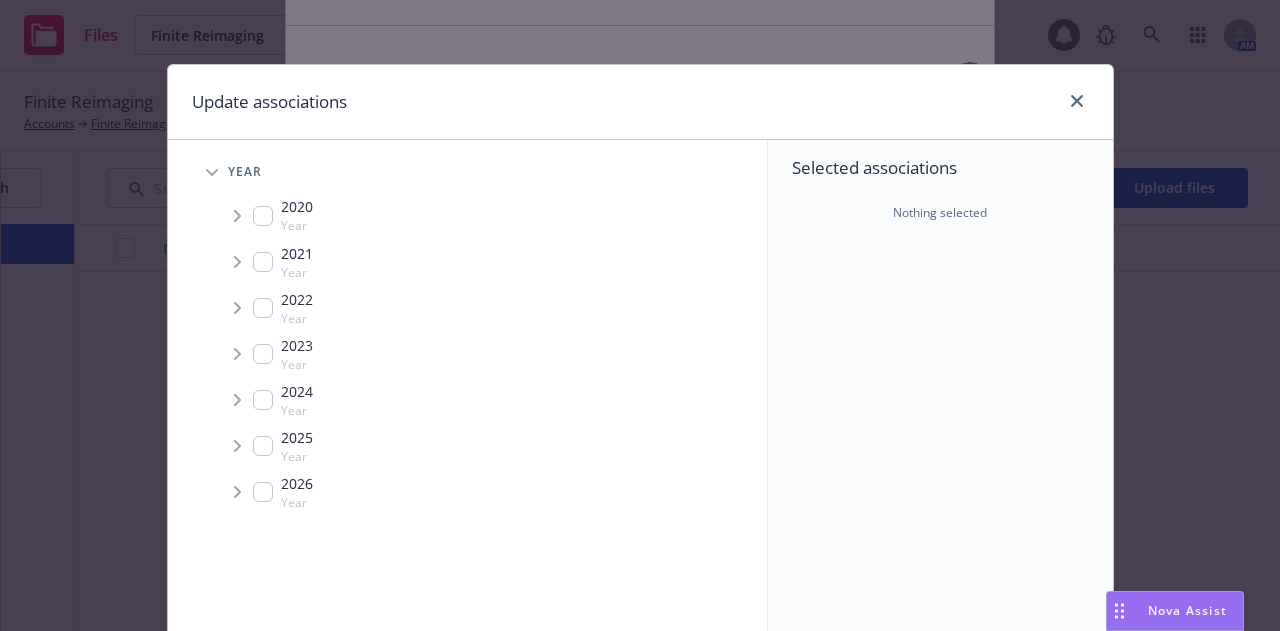click at bounding box center (263, 446) 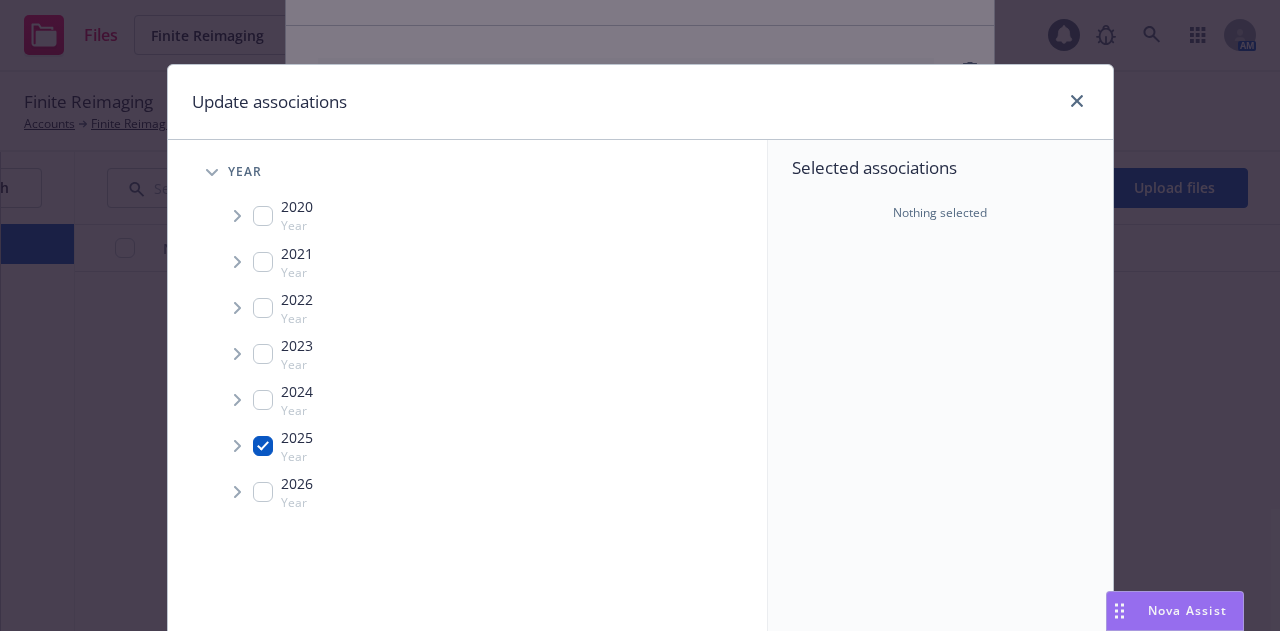 checkbox on "true" 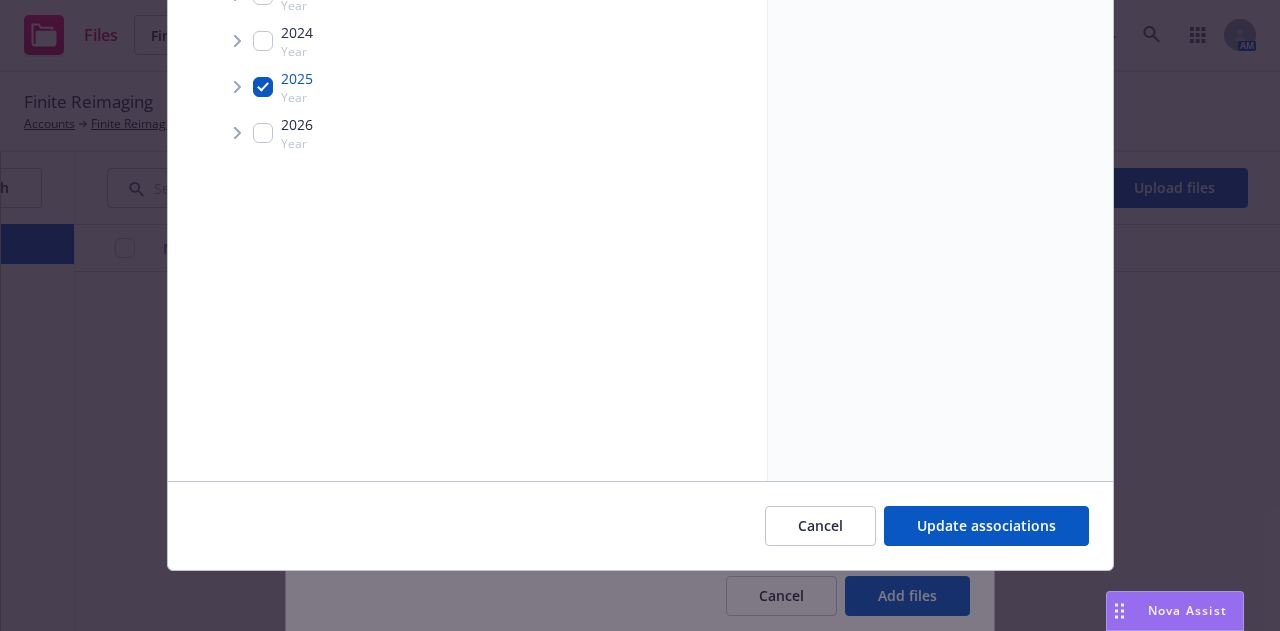 scroll, scrollTop: 362, scrollLeft: 0, axis: vertical 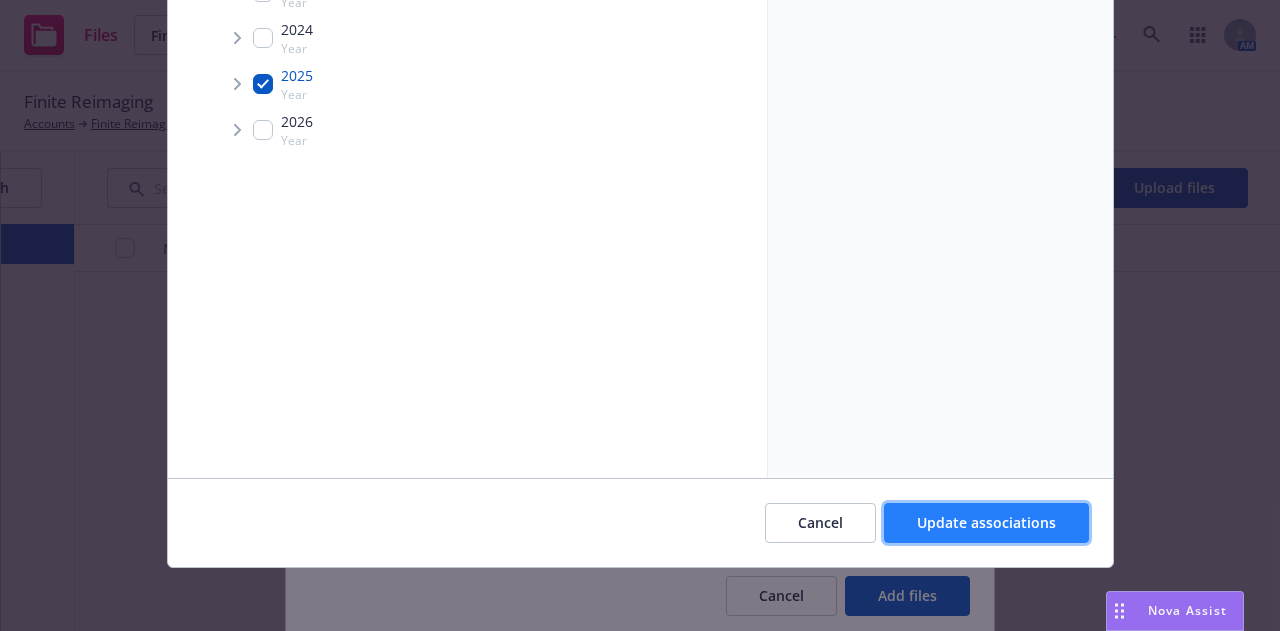 click on "Update associations" at bounding box center [986, 523] 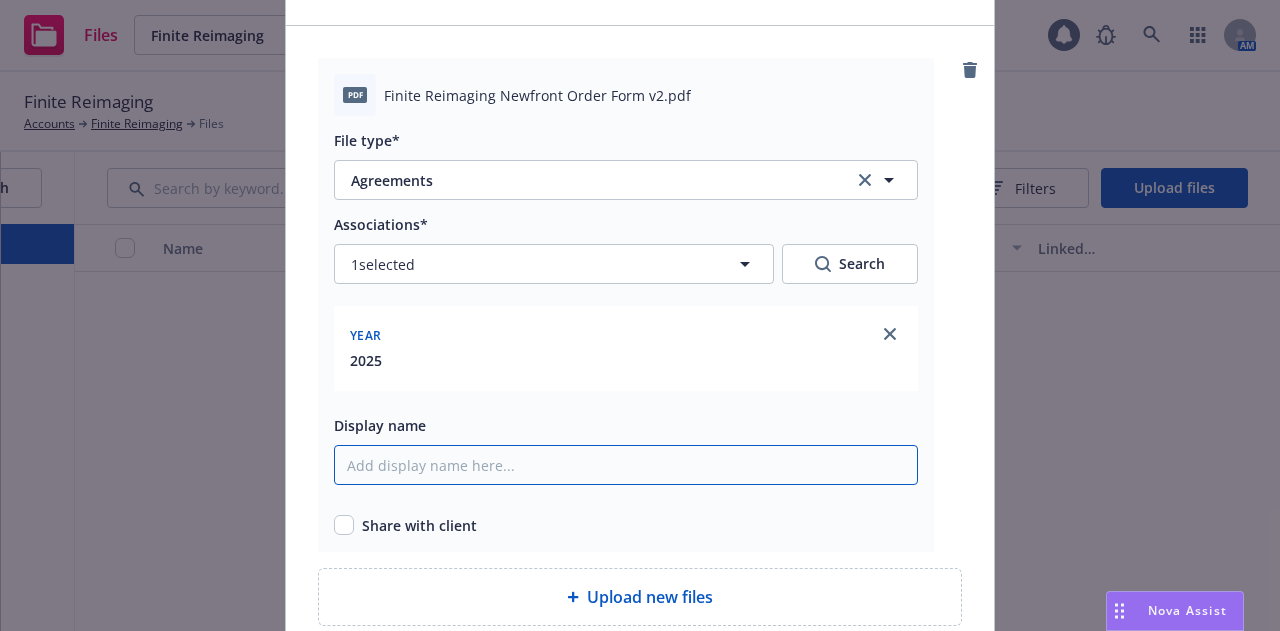 click on "Display name" at bounding box center (626, 465) 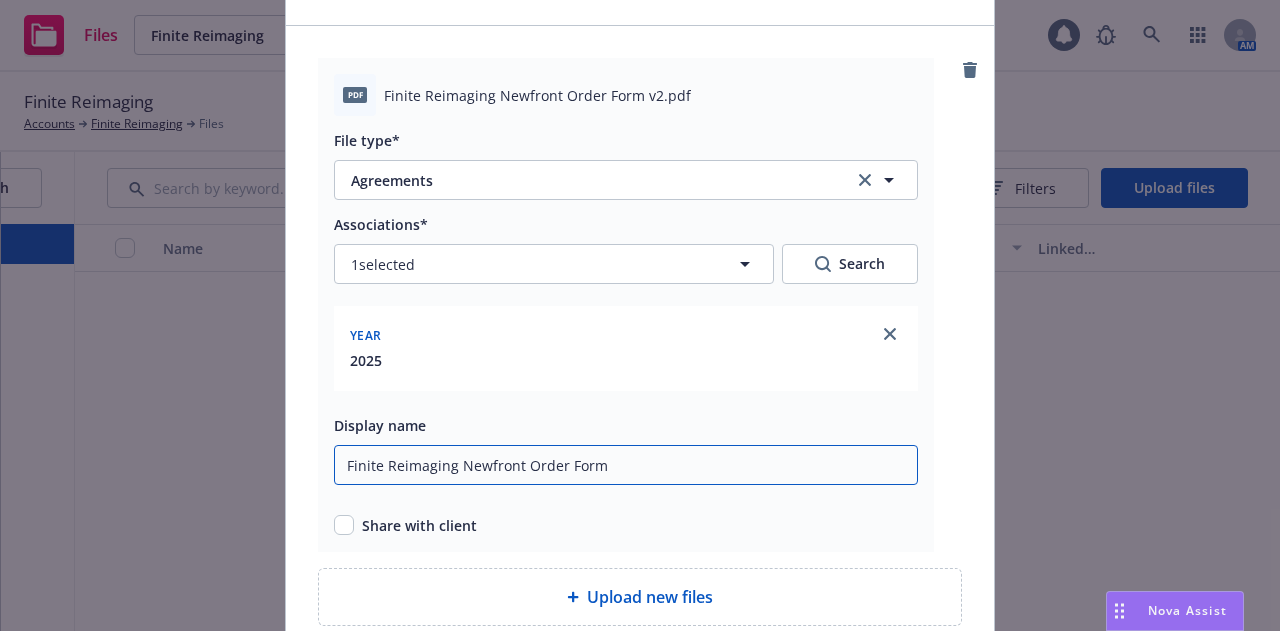 type on "Finite Reimaging Newfront Order Form" 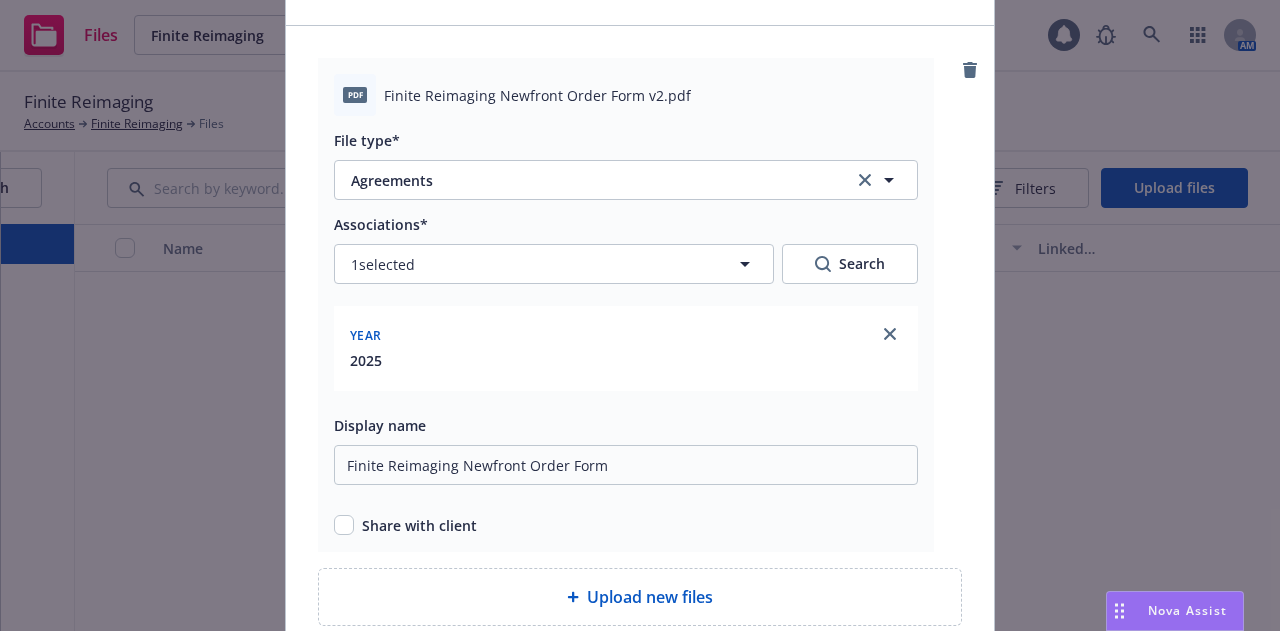 scroll, scrollTop: 293, scrollLeft: 0, axis: vertical 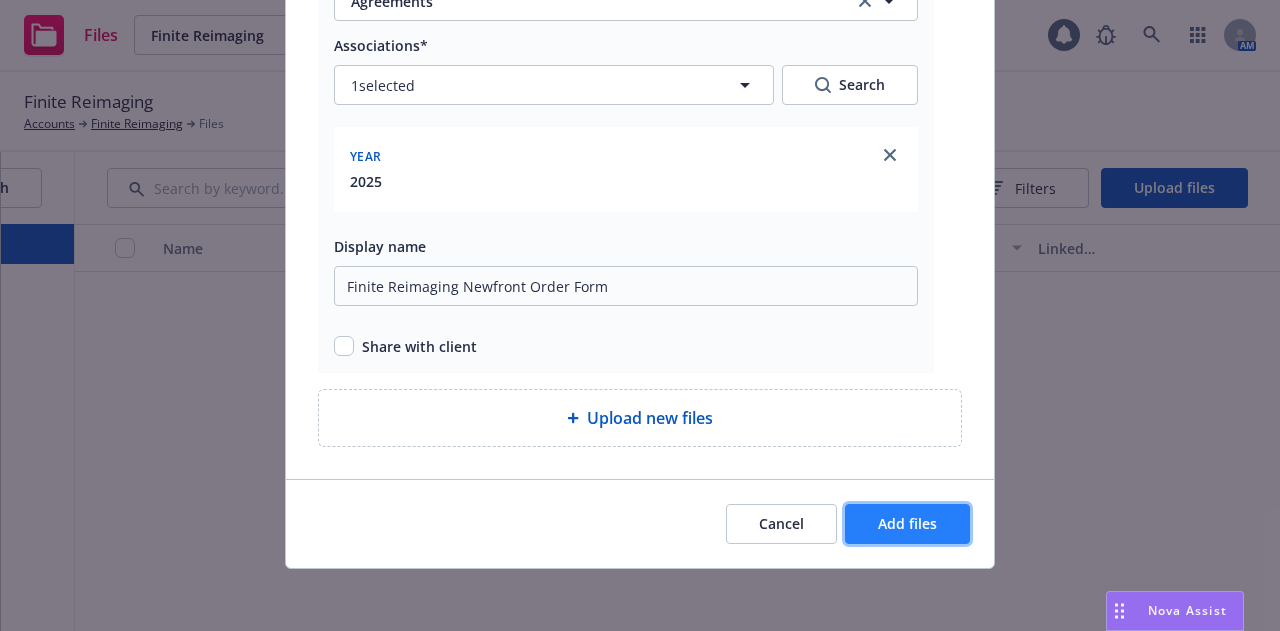 click on "Add files" at bounding box center (907, 524) 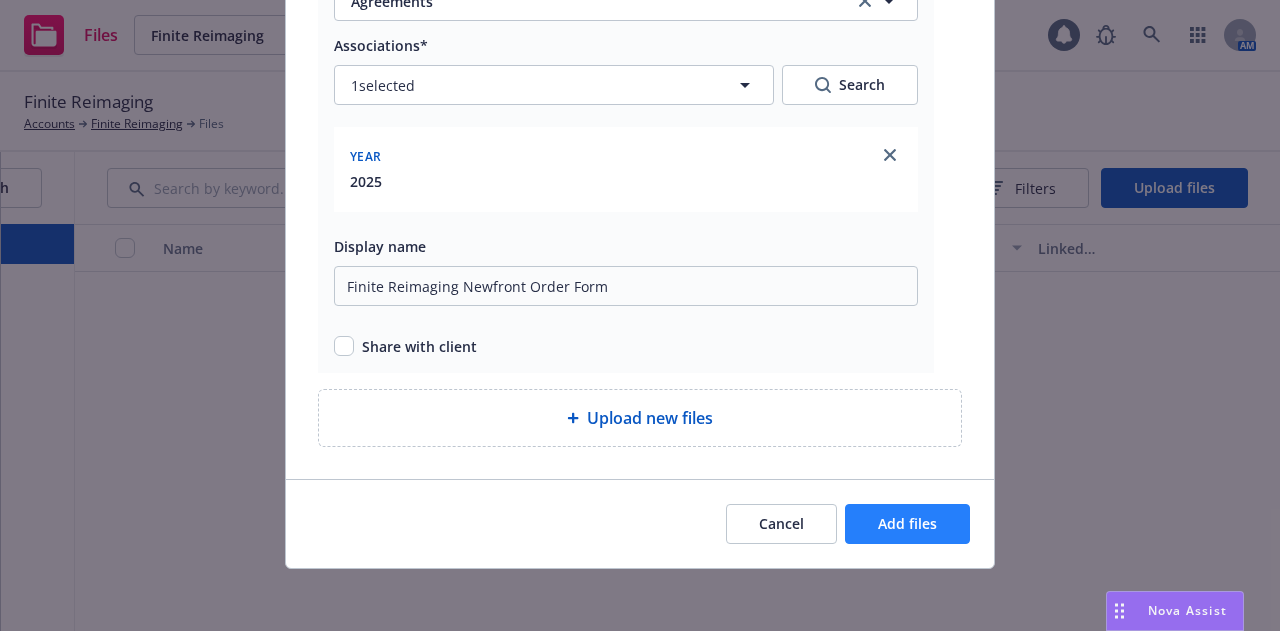 scroll, scrollTop: 220, scrollLeft: 0, axis: vertical 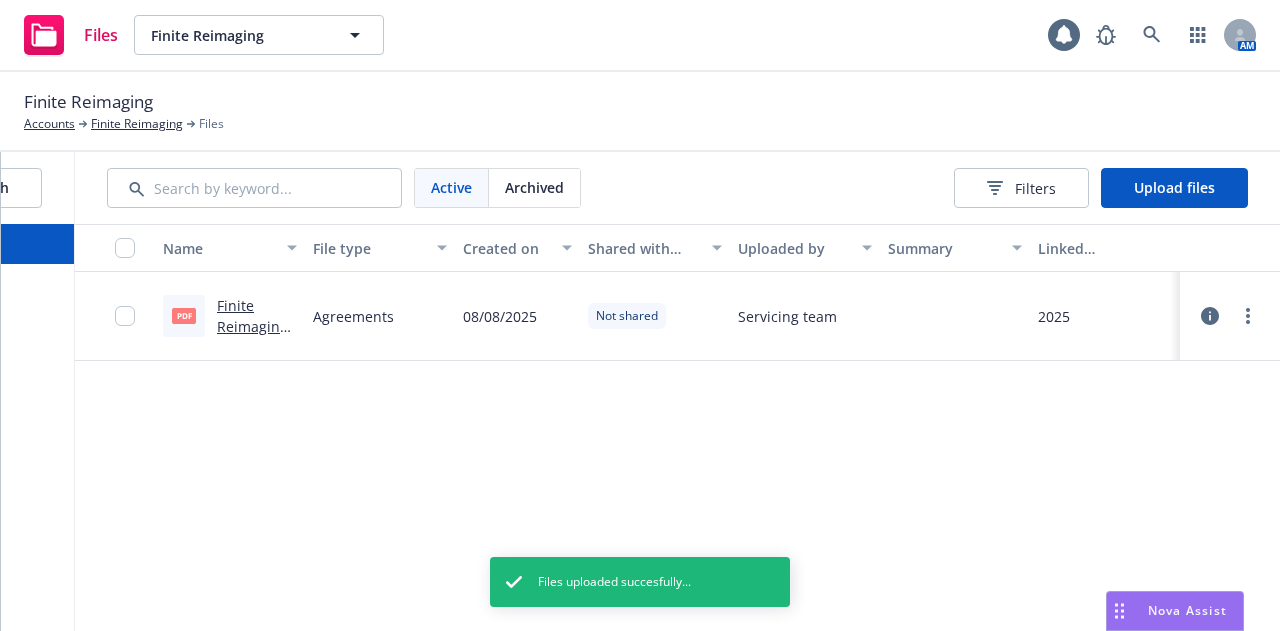 click on "Finite Reimaging Accounts Finite Reimaging Files" at bounding box center [640, 112] 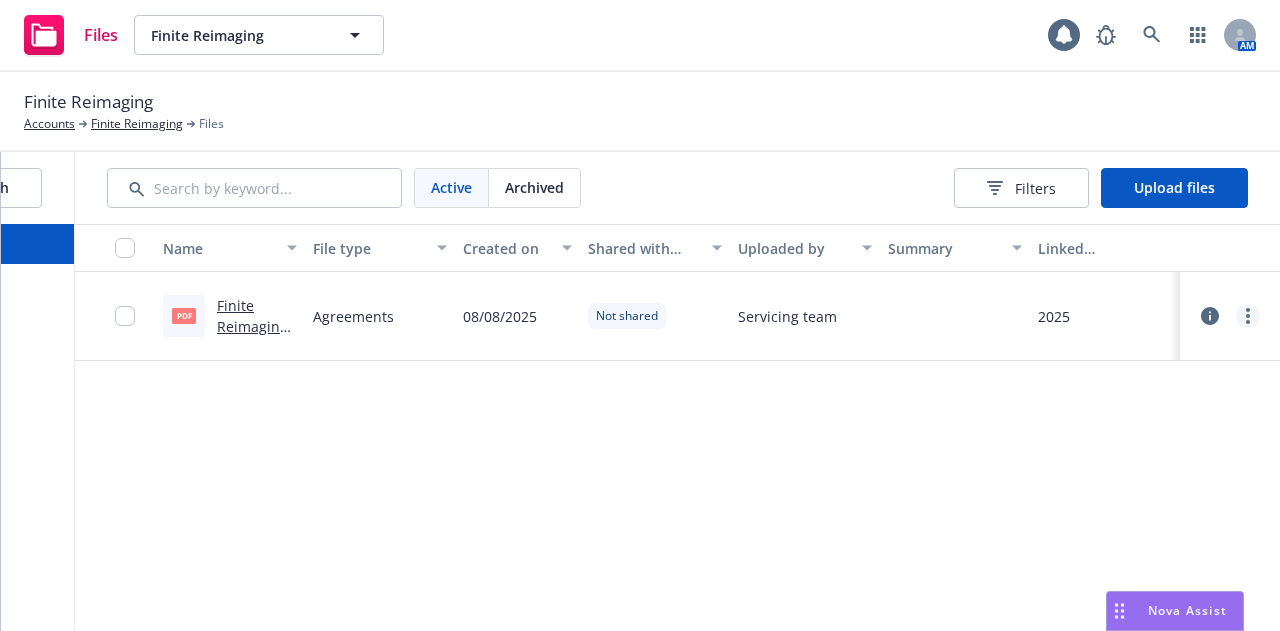 click at bounding box center [1248, 316] 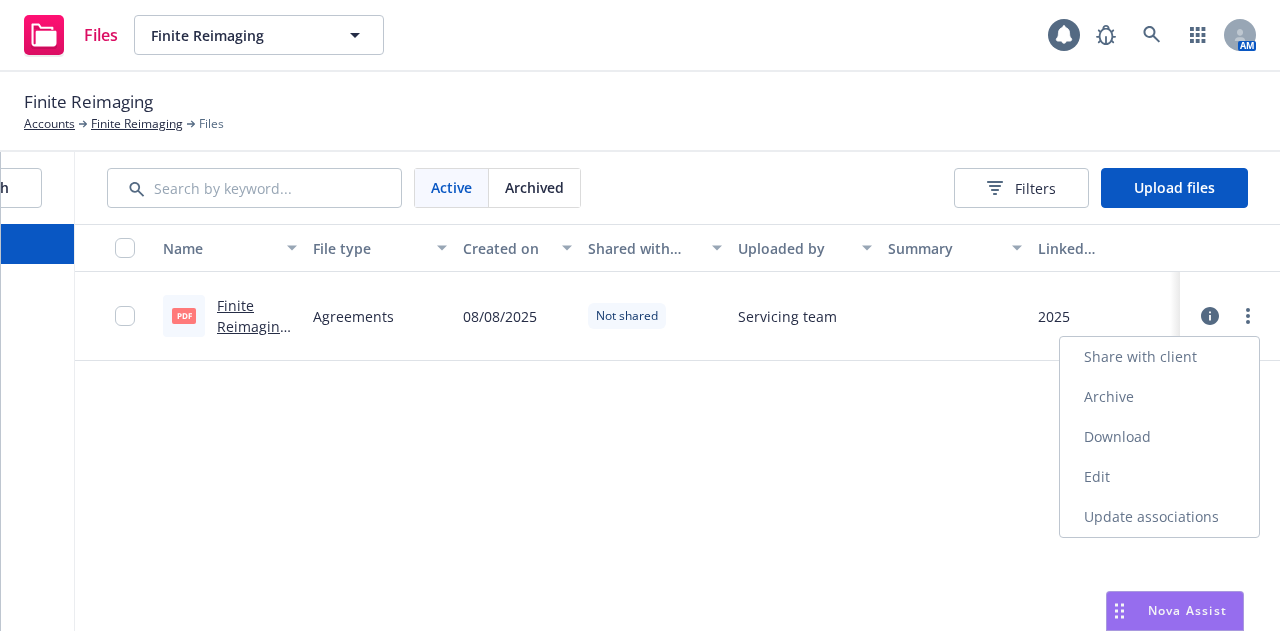click on "Share with client" at bounding box center [1159, 357] 